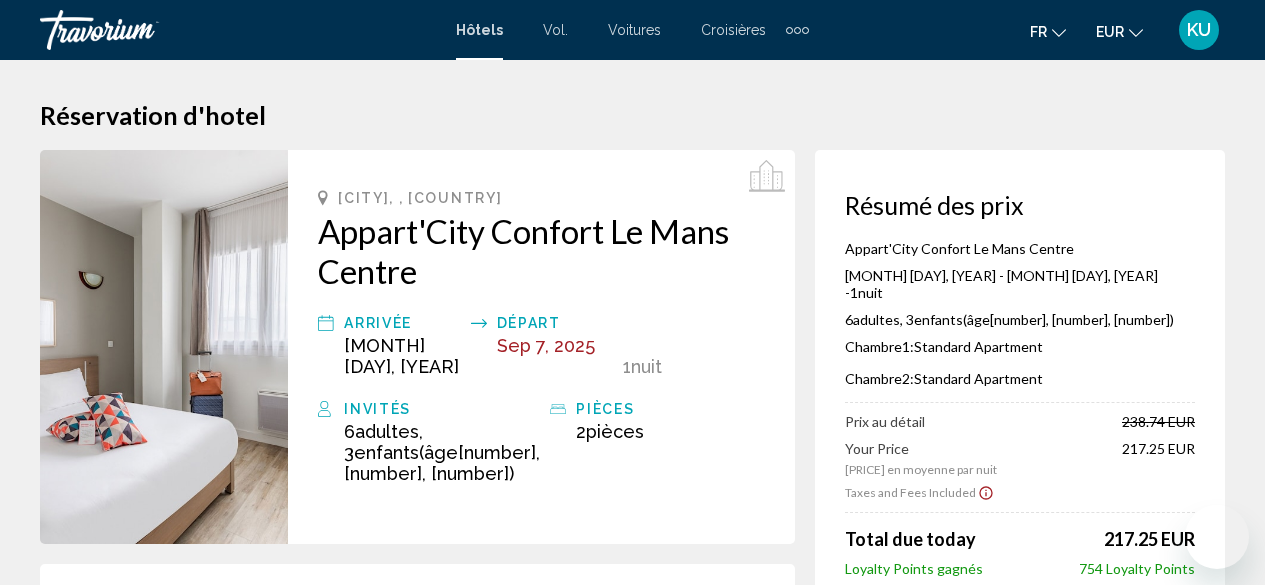 scroll, scrollTop: 2087, scrollLeft: 0, axis: vertical 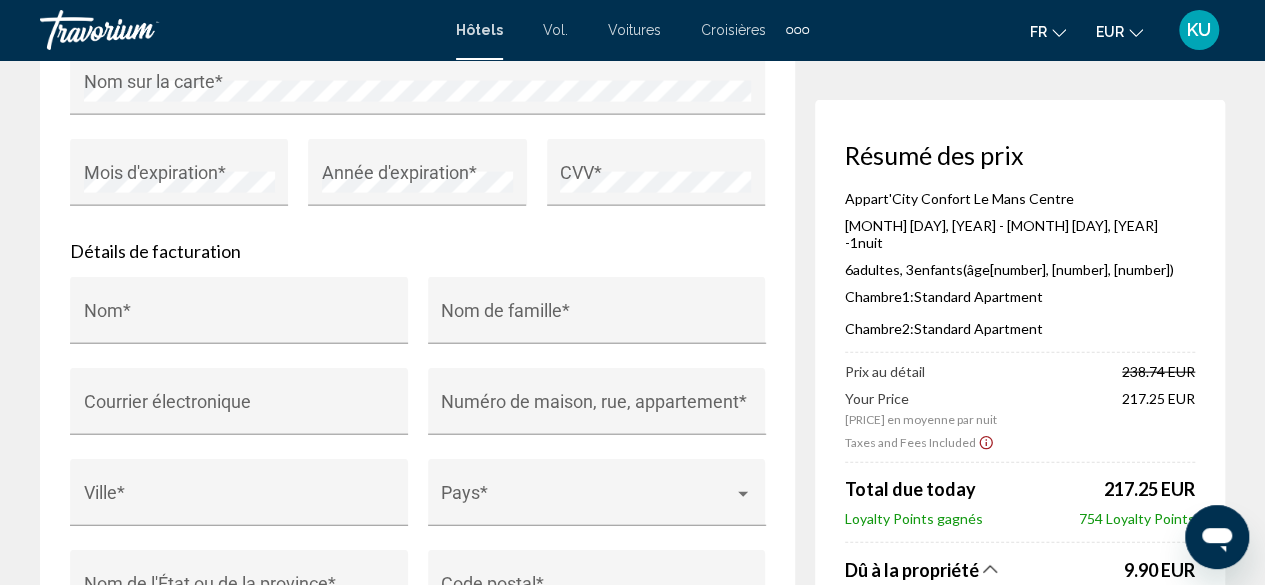 click on "Réservation d'hotel Résumé des prix Appart'City Confort Le Mans Centre  [MONTH] [DAY], [YEAR] - [MONTH] [DAY], [YEAR] -  1  nuit nuits 6  Adulte Adultes , 3  Enfant Enfants  ( âge   [NUMBER], [NUMBER], [NUMBER])  Chambre  1:  Standard Apartment  Chambre  2:  Standard Apartment  Prix au détail  [PRICE]   Your Price  [PRICE] en moyenne par nuit  [PRICE]  Taxes and Fees Included
Total due today  [PRICE]  Loyalty Points gagnés  754 Loyalty Points  Dû à la propriété
[PRICE] Hotel Taxes [PRICE] Reservation Total  [PRICE]  Rates are quoted in EUR. Taxes and/or property-imposed fees of [PRICE] will be collected by the property in EUR ([PRICE] in original currency). Taxes and/or fees due at the property are based on current exchange rates, which may vary at the time of travel." at bounding box center [632, -300] 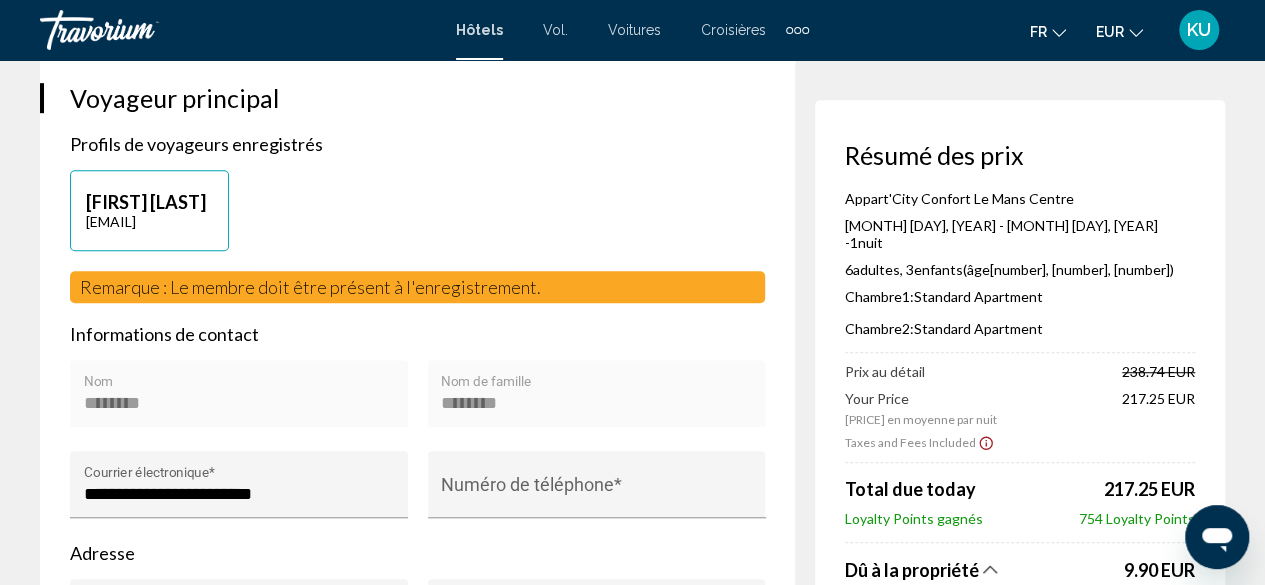 scroll, scrollTop: 520, scrollLeft: 0, axis: vertical 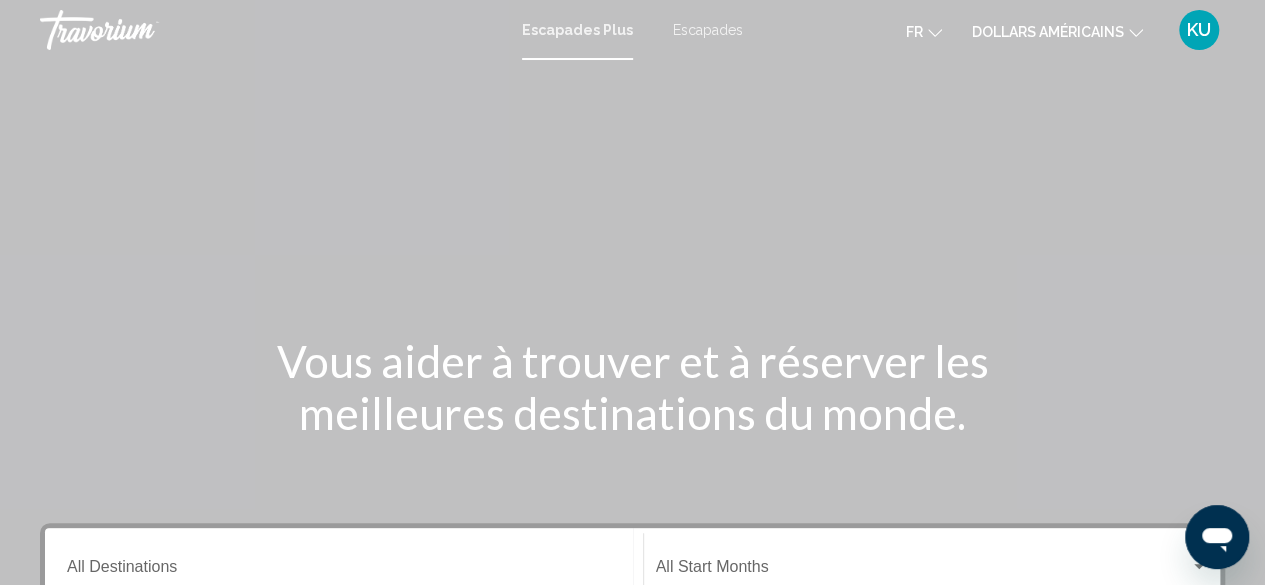 click at bounding box center (632, 300) 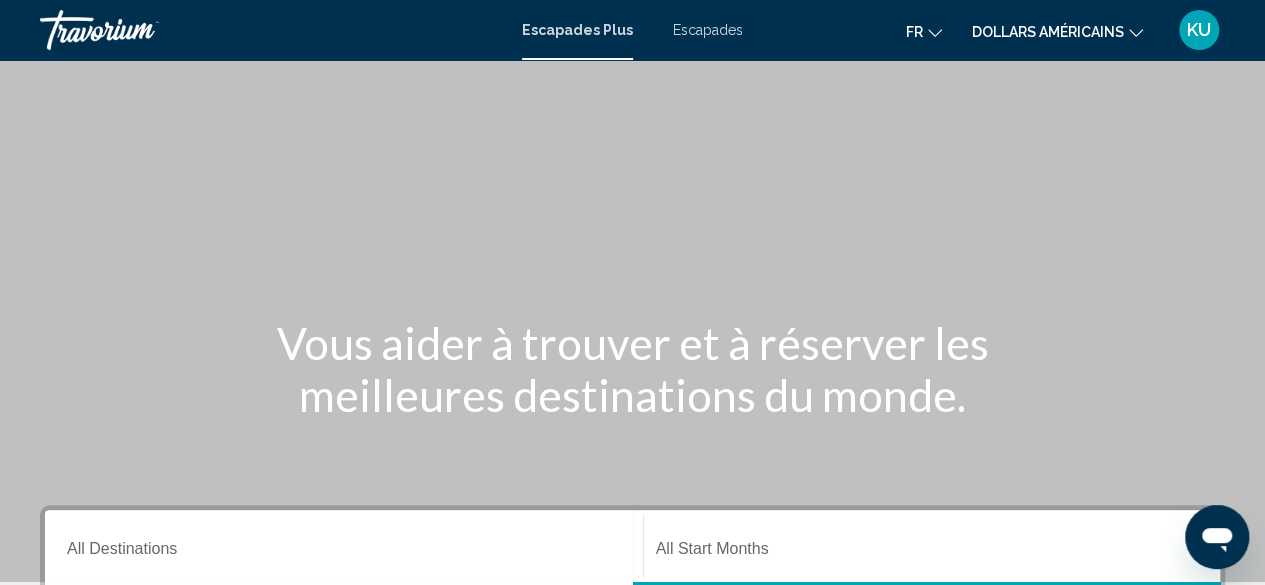 scroll, scrollTop: 0, scrollLeft: 0, axis: both 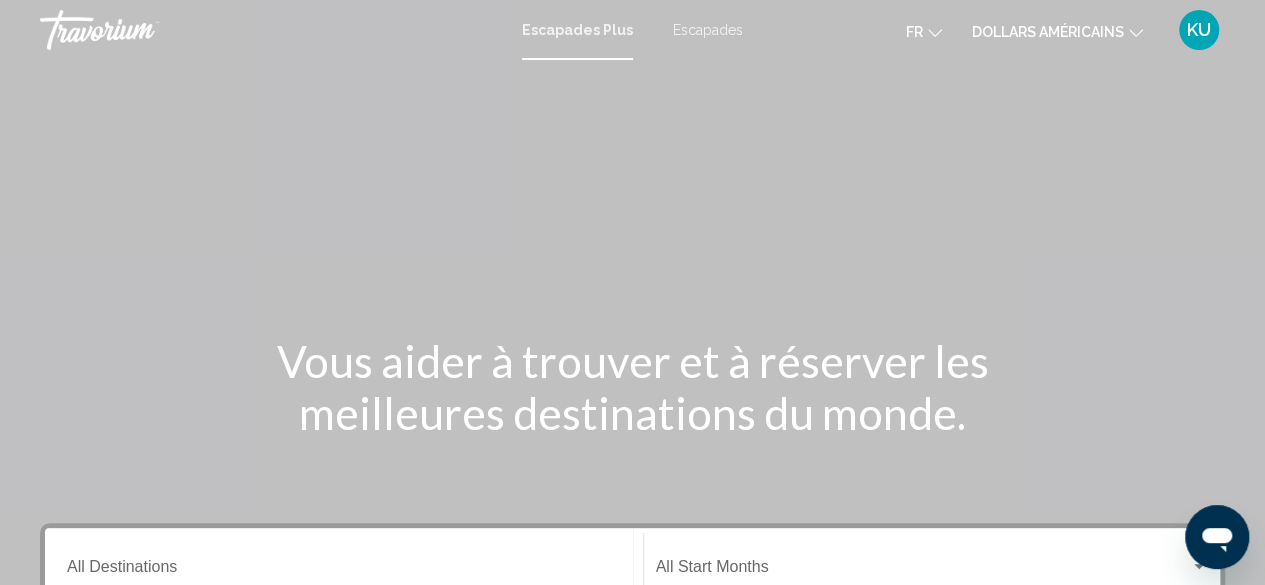 click 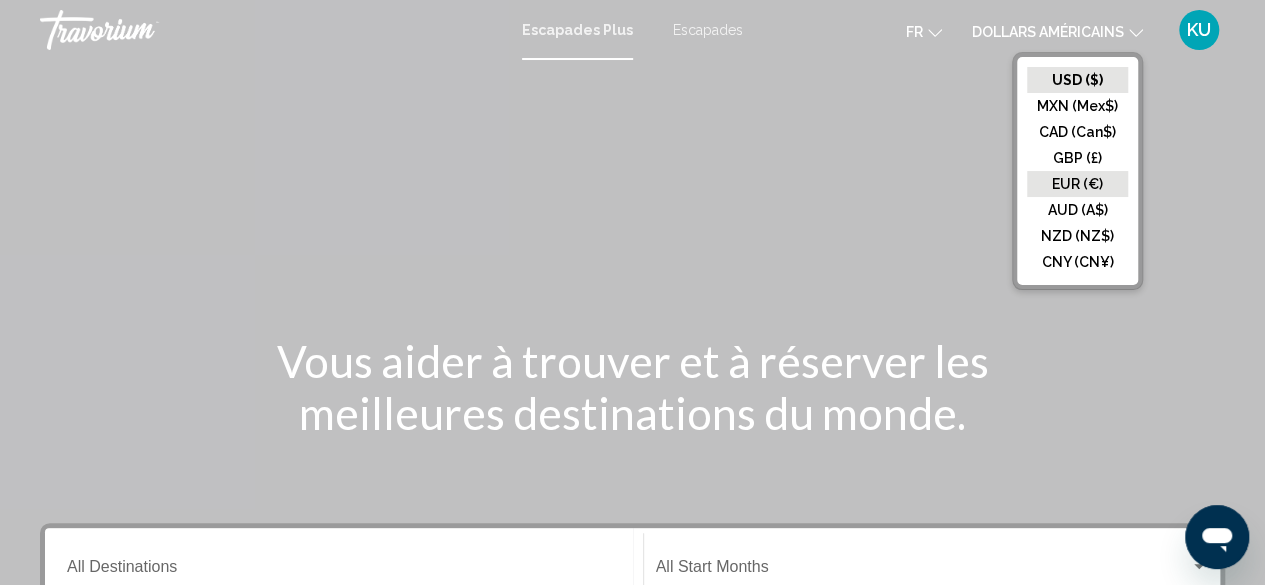 click on "EUR (€)" 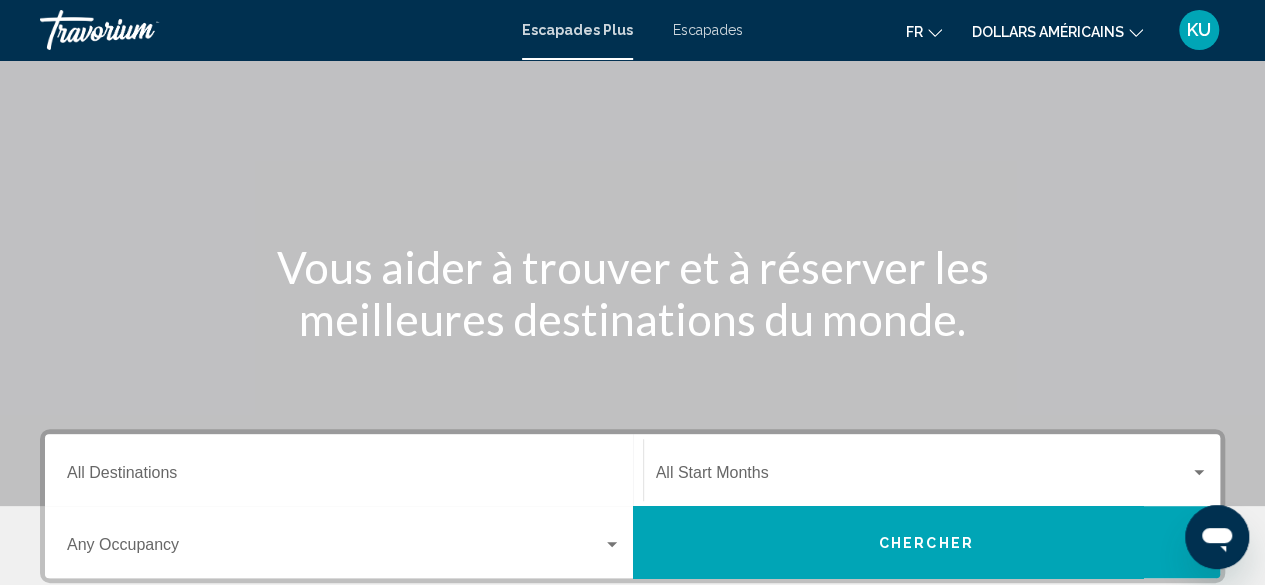 scroll, scrollTop: 0, scrollLeft: 0, axis: both 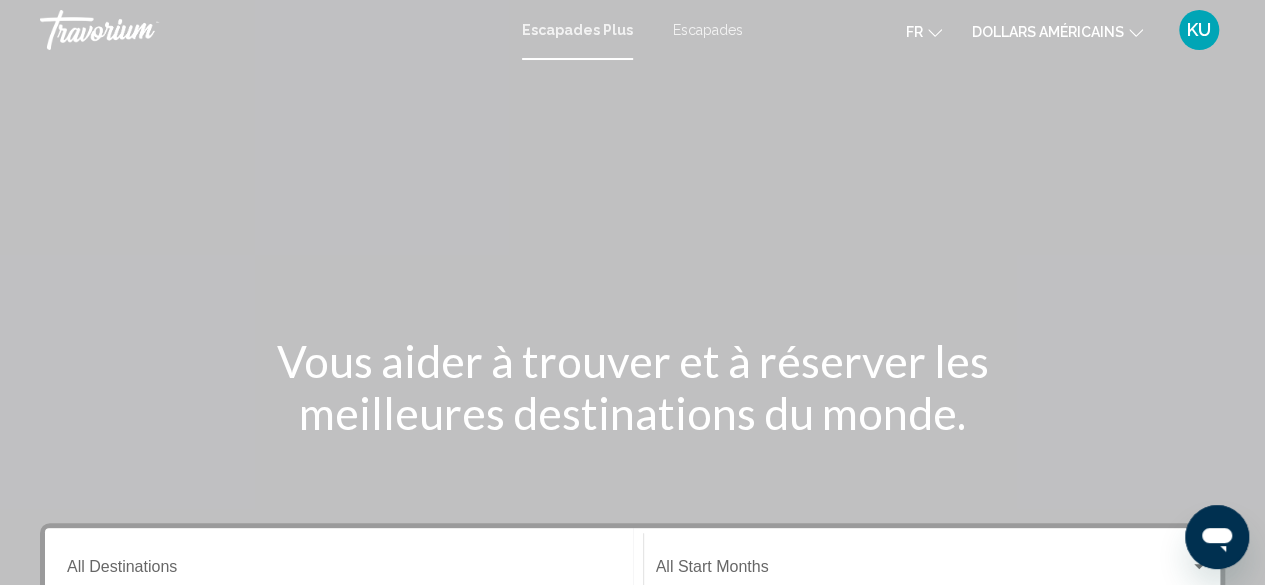 click on "dollars américains
USD ($) MXN (Mex$) CAD (Can$) GBP (£) EUR (€) AUD (A$) NZD (NZ$) CNY (CN¥)" 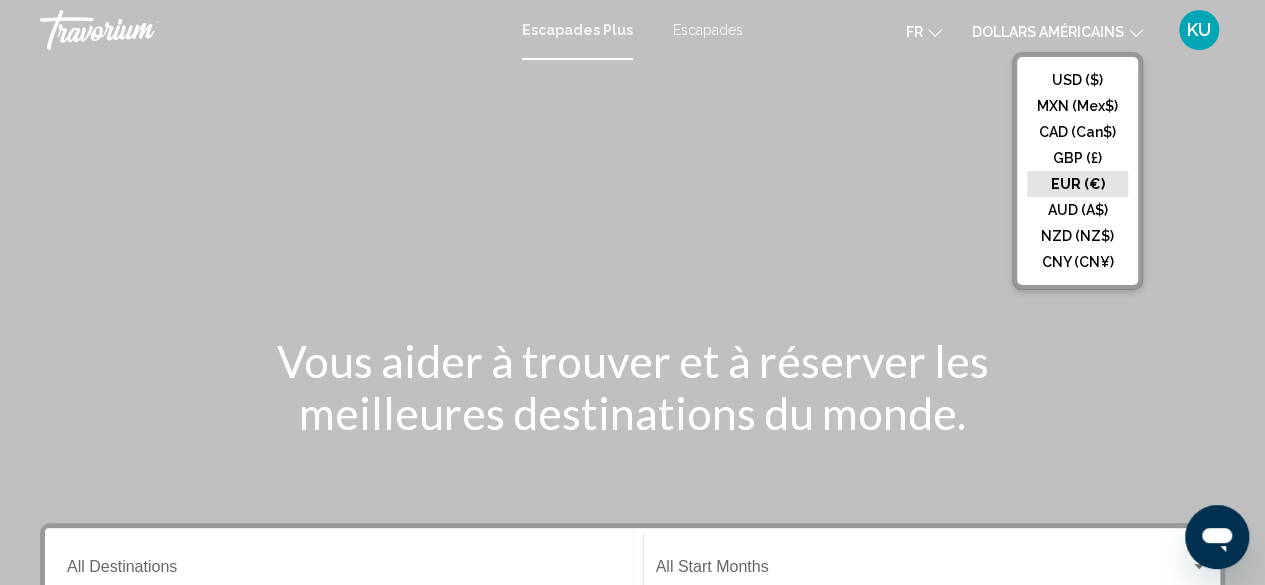 click on "EUR (€)" 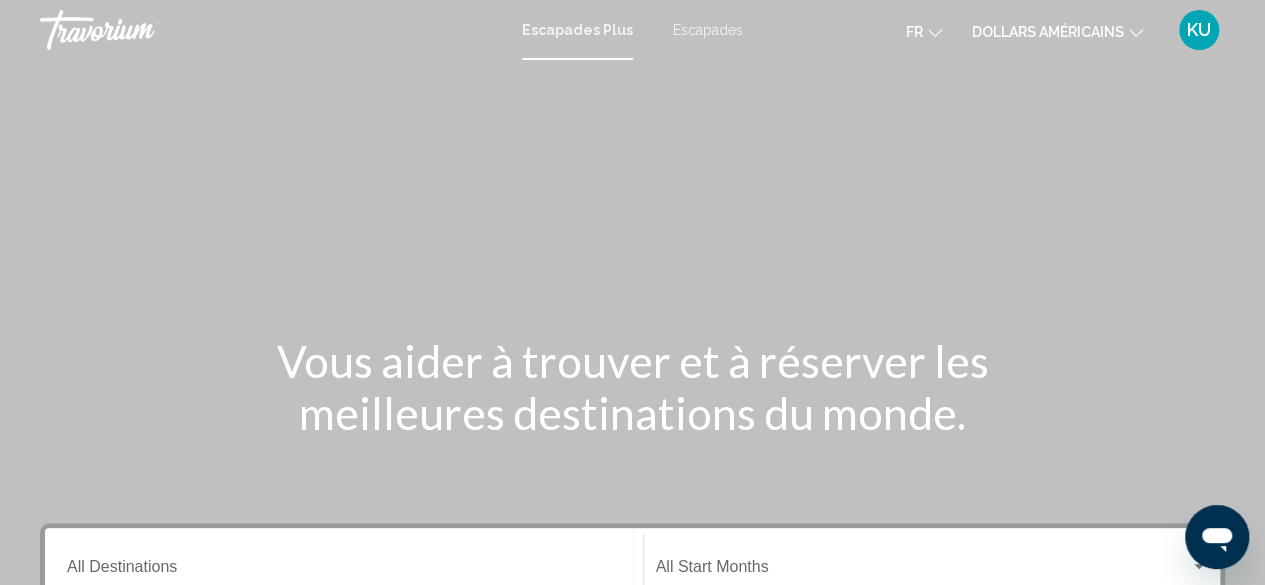 click 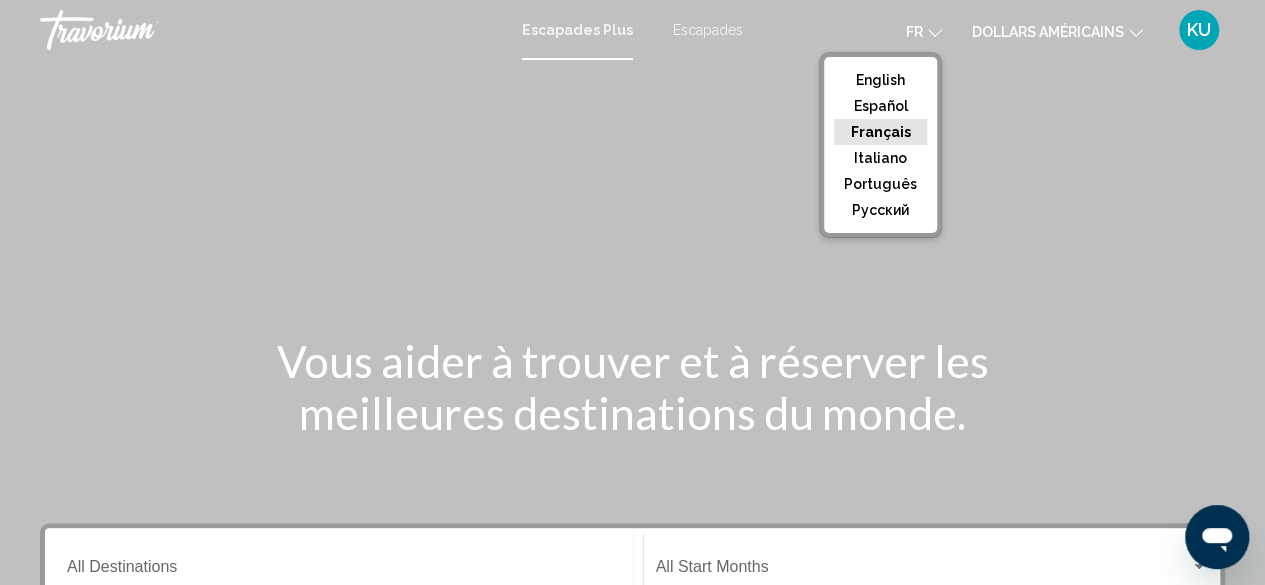click on "Français" 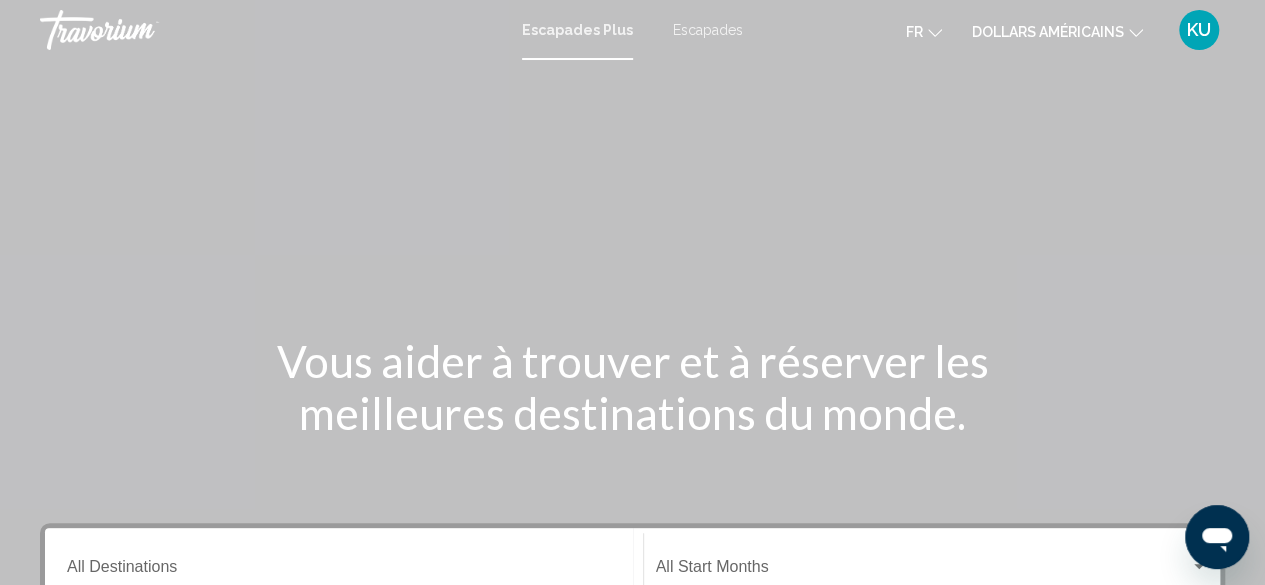 click on "dollars américains
USD ($) MXN (Mex$) CAD (Can$) GBP (£) EUR (€) AUD (A$) NZD (NZ$) CNY (CN¥)" 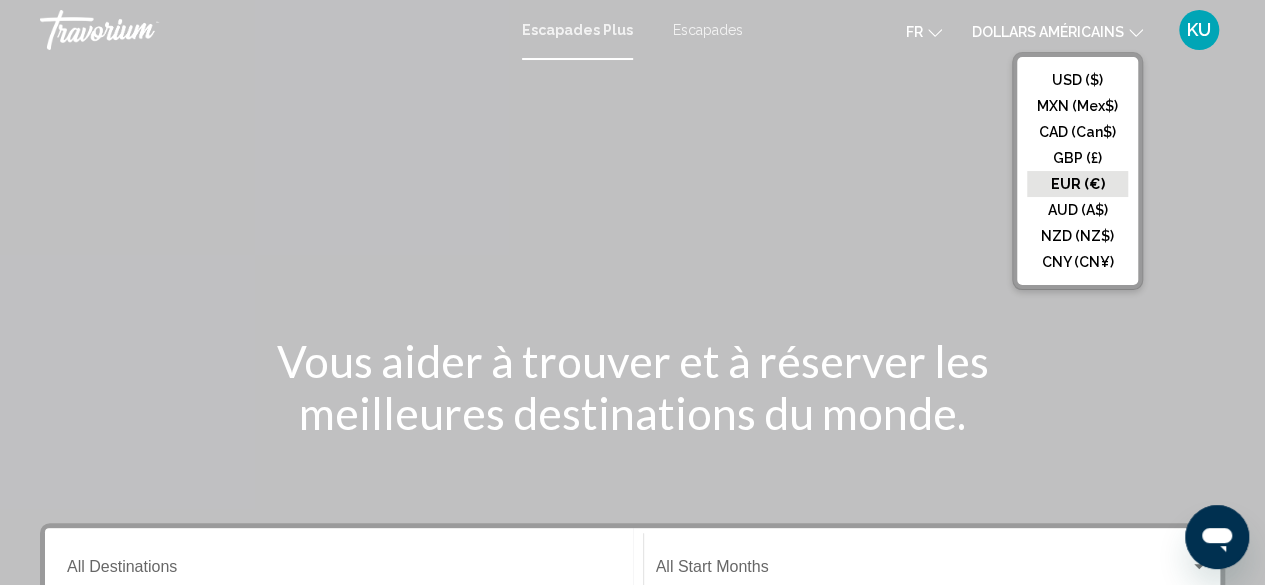 click on "EUR (€)" 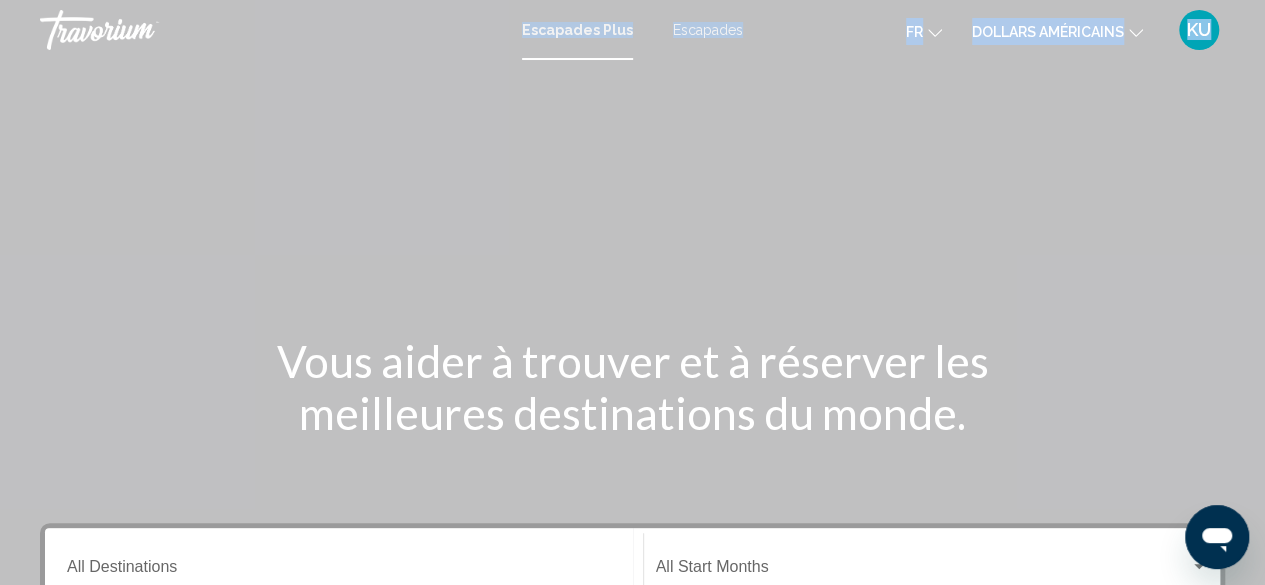 drag, startPoint x: 1081, startPoint y: 181, endPoint x: 414, endPoint y: -19, distance: 696.3397 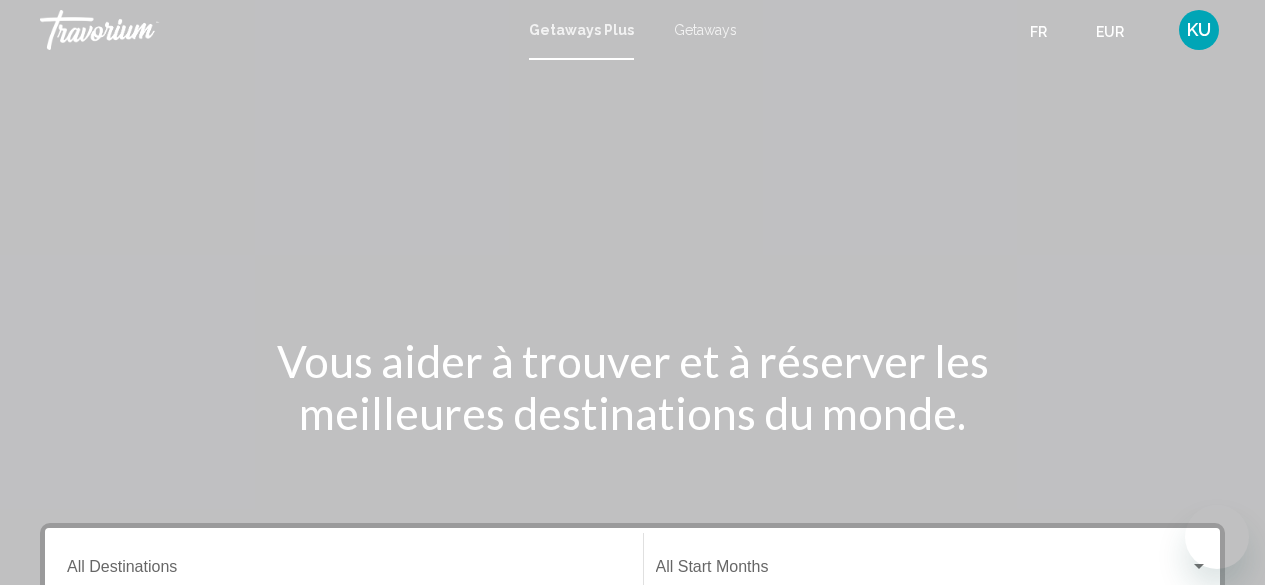 scroll, scrollTop: 0, scrollLeft: 0, axis: both 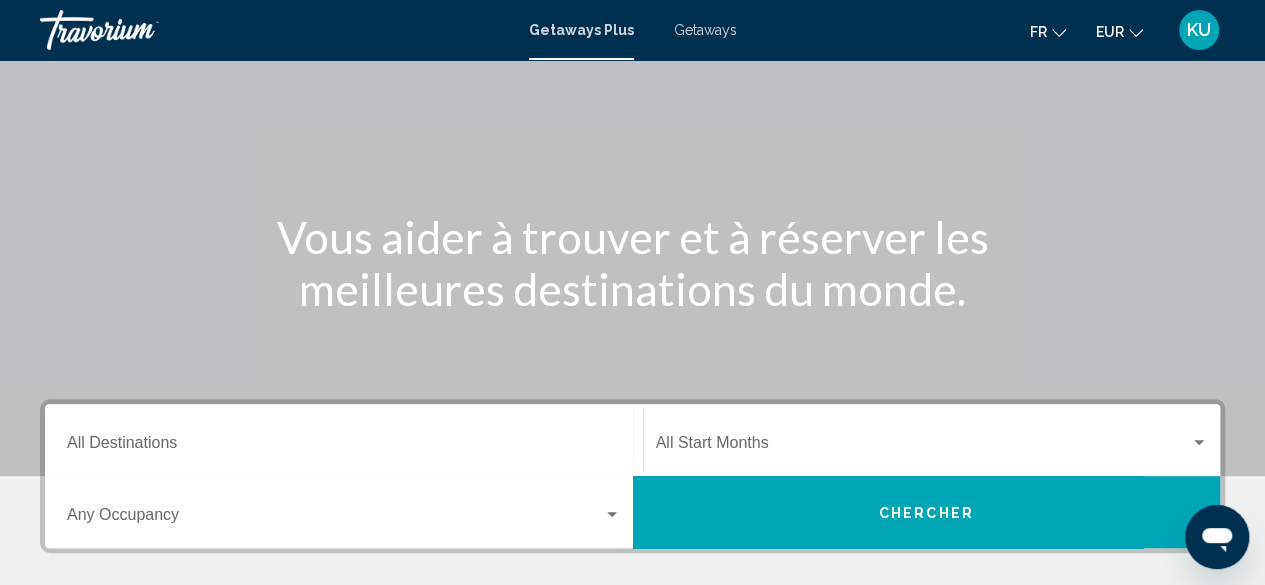 click on "Destination All Destinations" at bounding box center (344, 447) 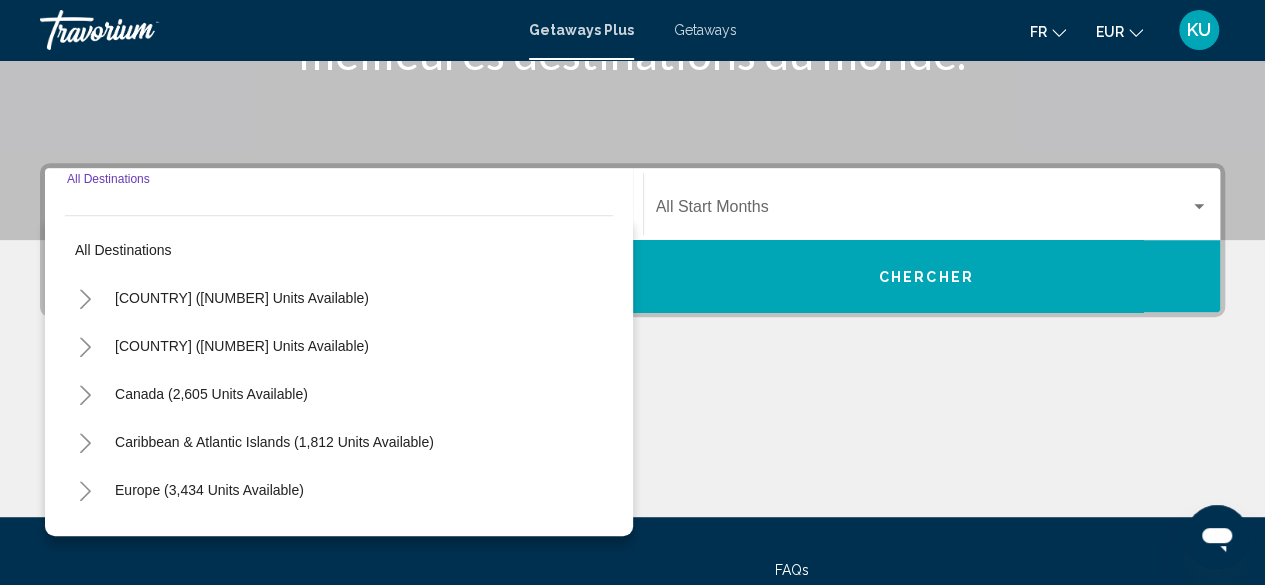 scroll, scrollTop: 458, scrollLeft: 0, axis: vertical 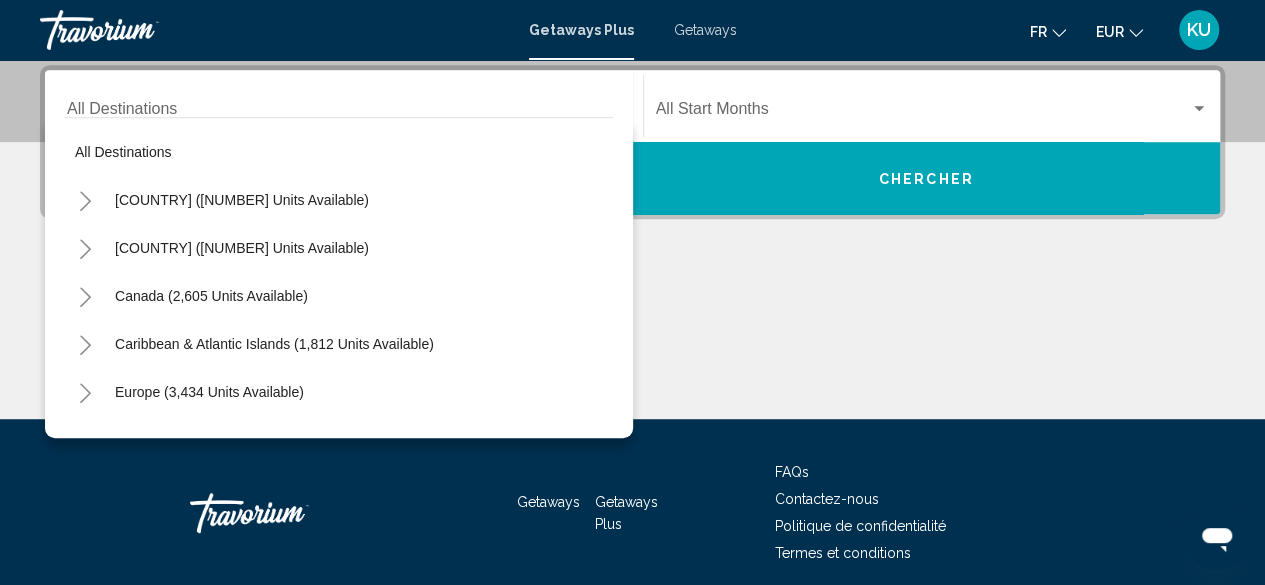 click on "Getaways" at bounding box center (705, 30) 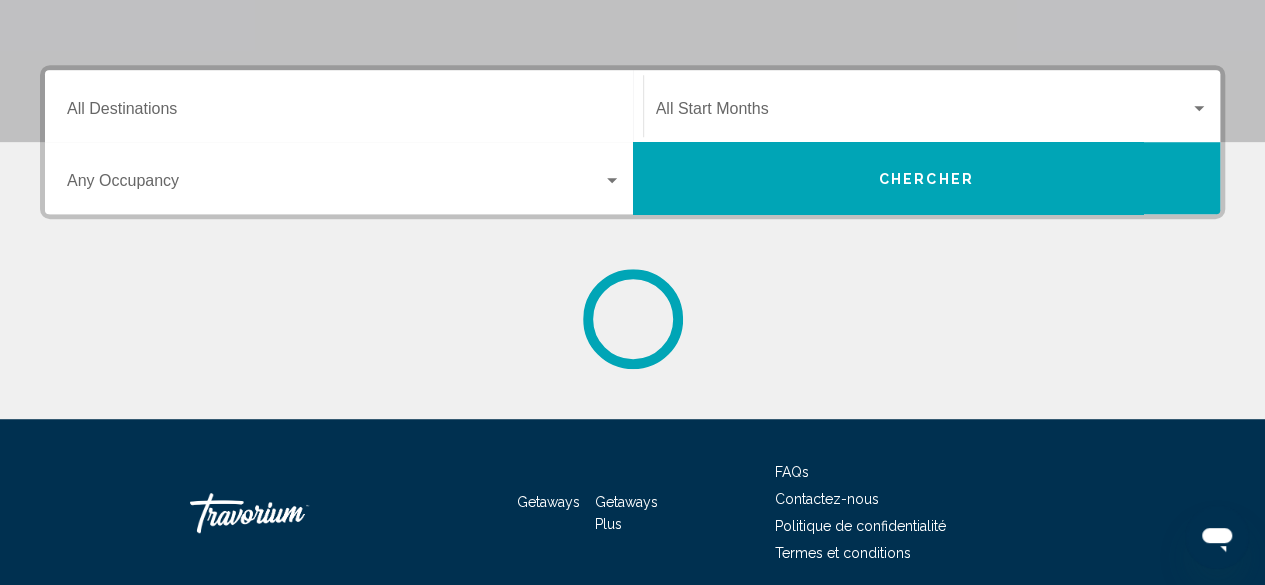 scroll, scrollTop: 0, scrollLeft: 0, axis: both 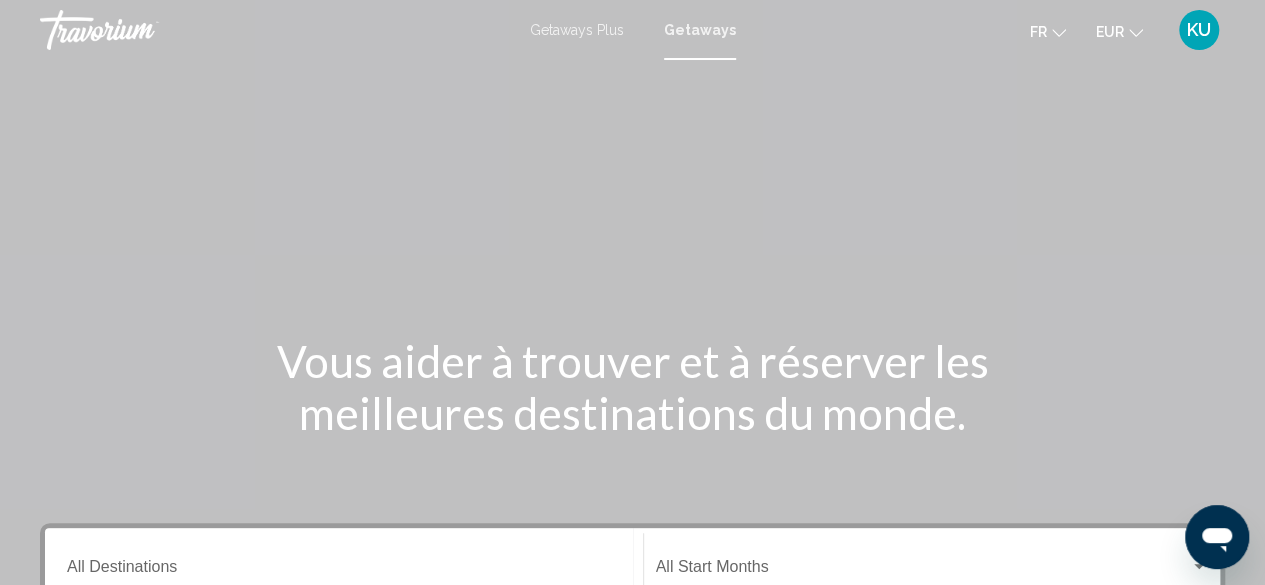 click on "Getaways Plus" at bounding box center [577, 30] 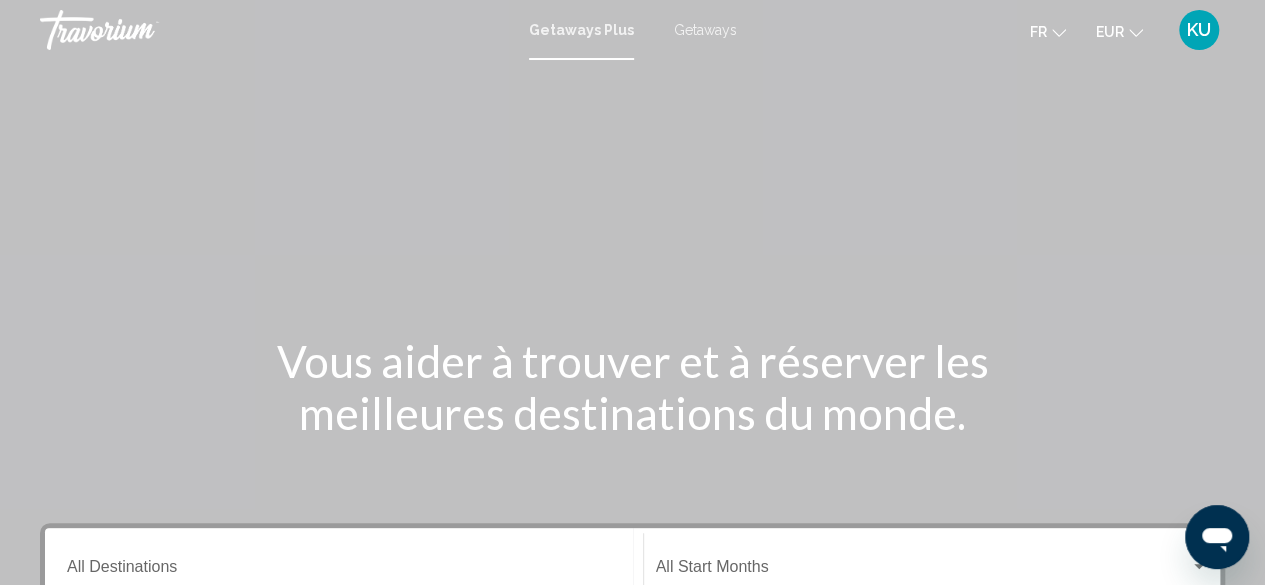 click on "Getaways" at bounding box center (705, 30) 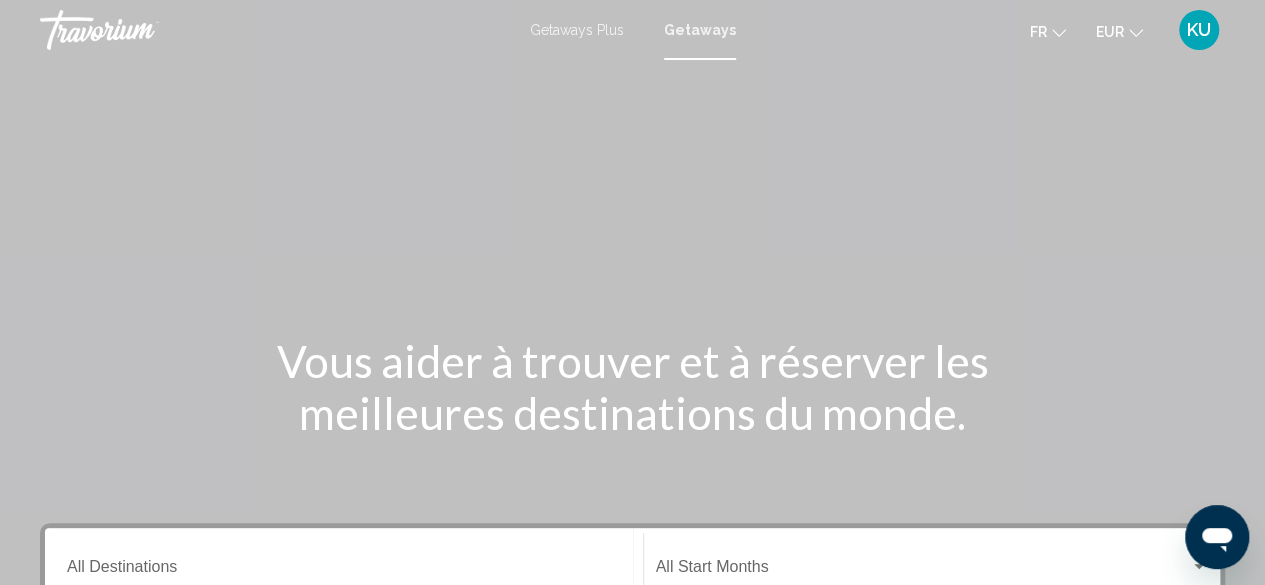 click on "Getaways Plus" at bounding box center (577, 30) 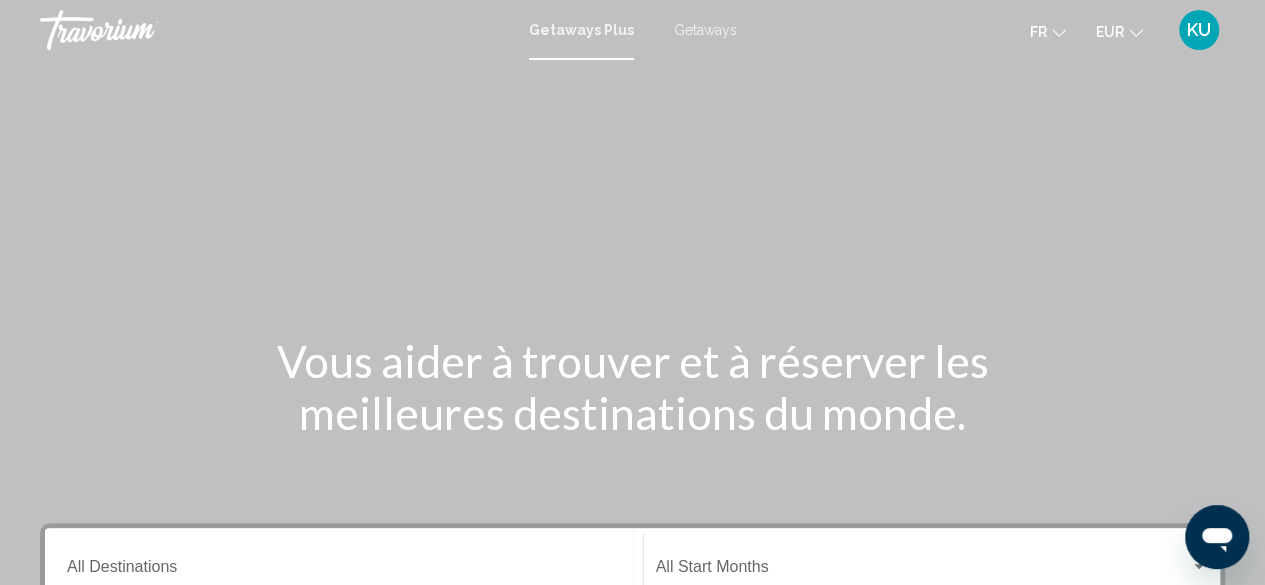 click on "Getaways" at bounding box center (705, 30) 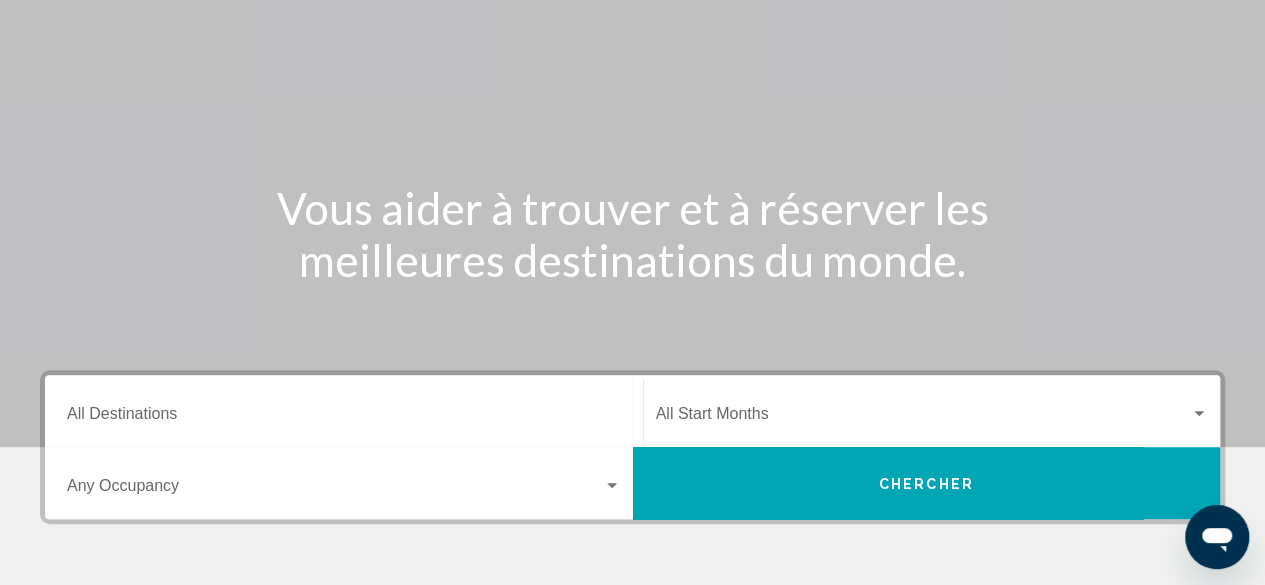 scroll, scrollTop: 0, scrollLeft: 0, axis: both 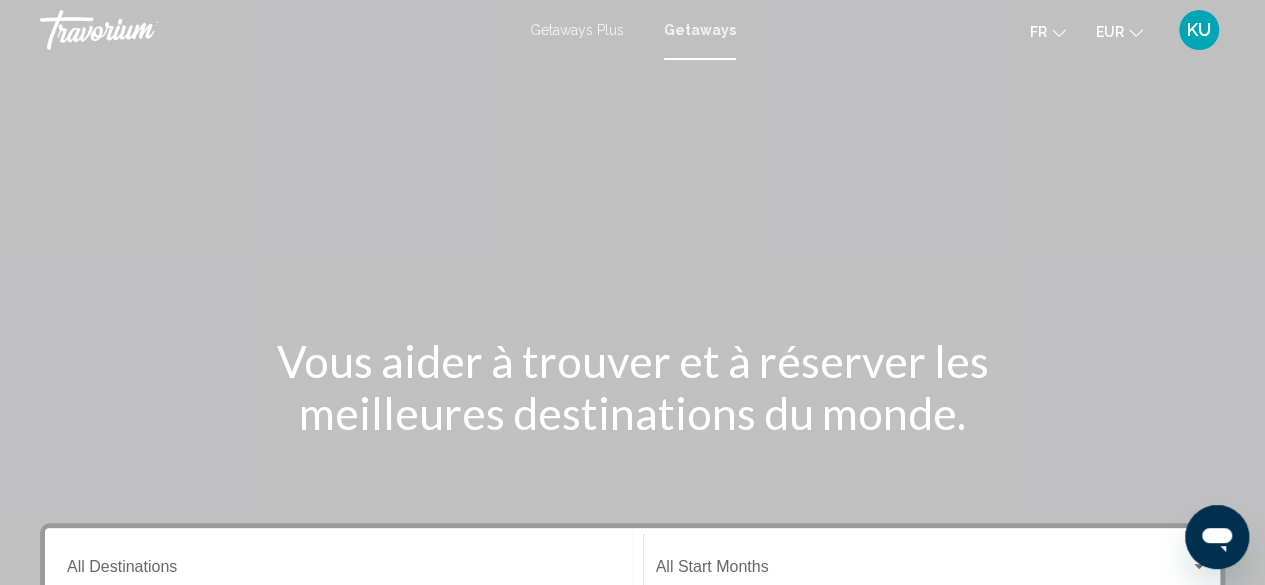 click on "Getaways" at bounding box center [700, 30] 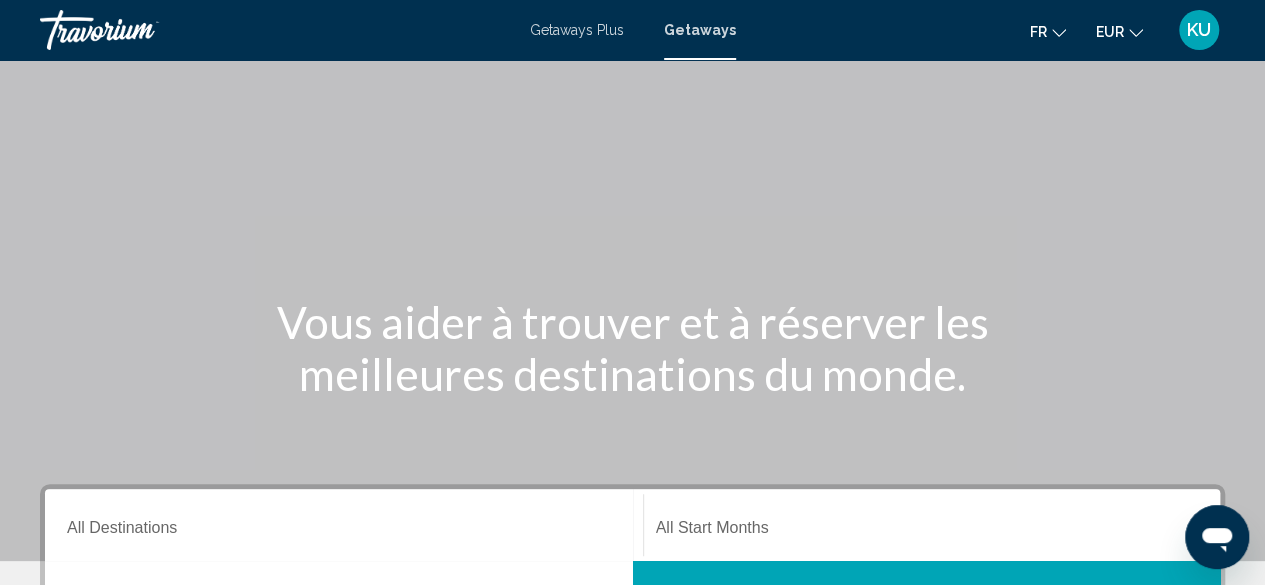 scroll, scrollTop: 0, scrollLeft: 0, axis: both 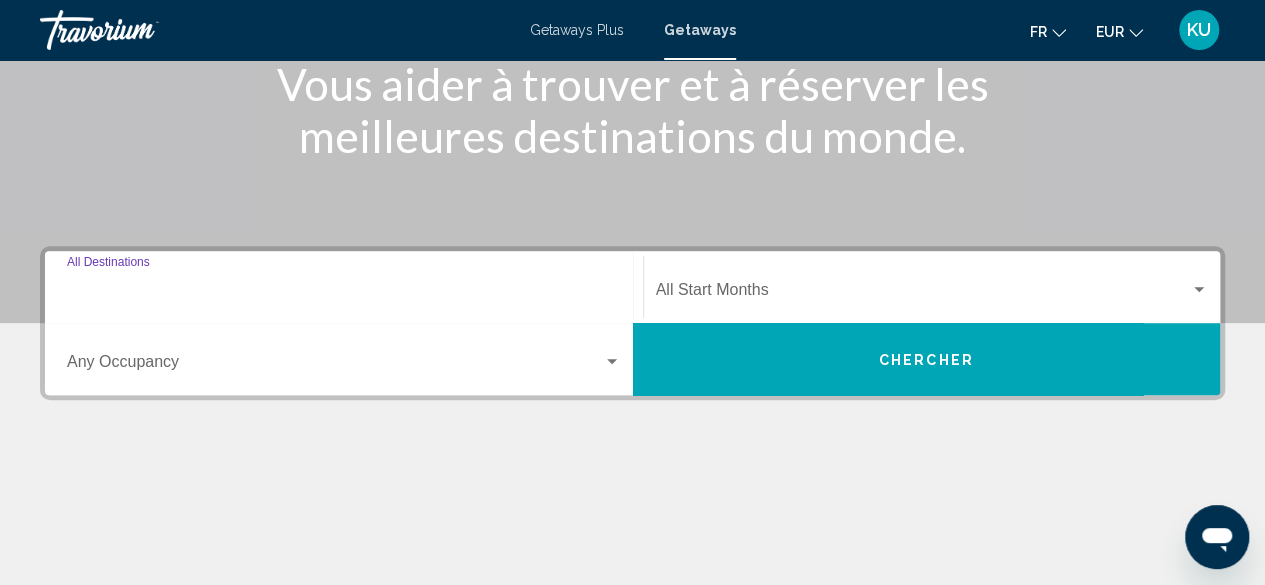 click on "Destination All Destinations" at bounding box center [344, 294] 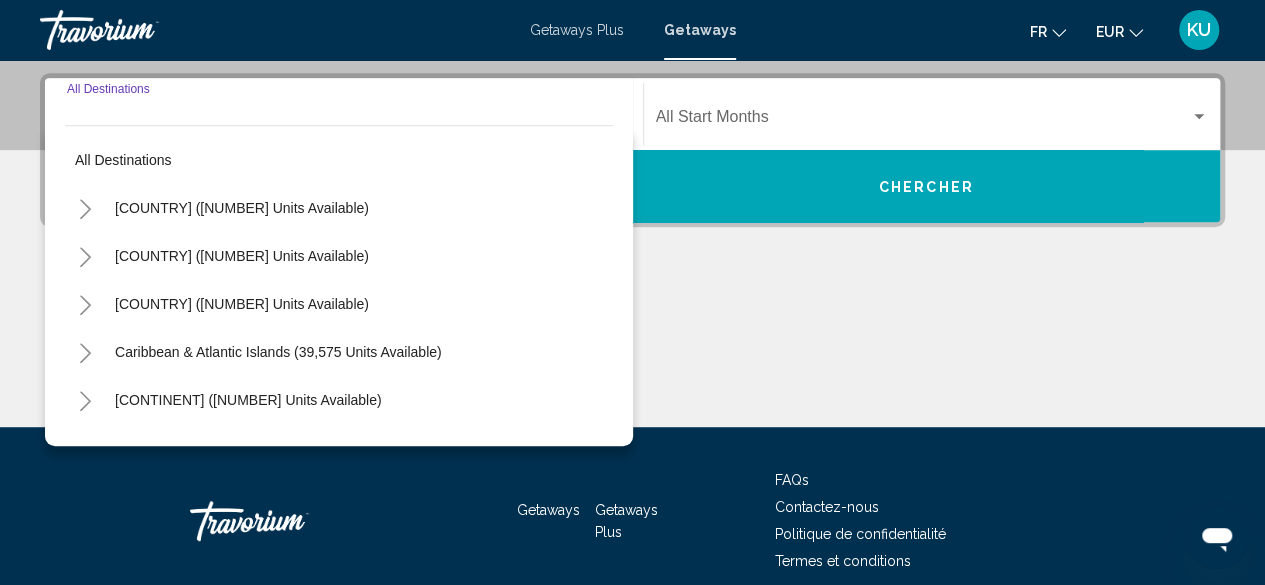 scroll, scrollTop: 458, scrollLeft: 0, axis: vertical 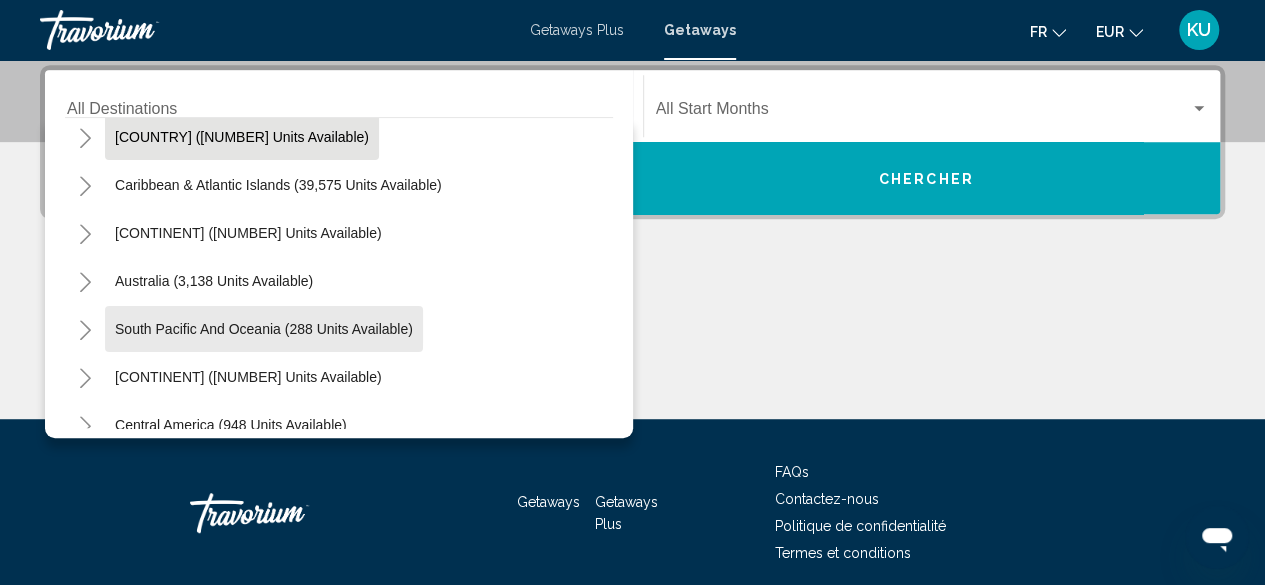 click on "South Pacific and Oceania (288 units available)" 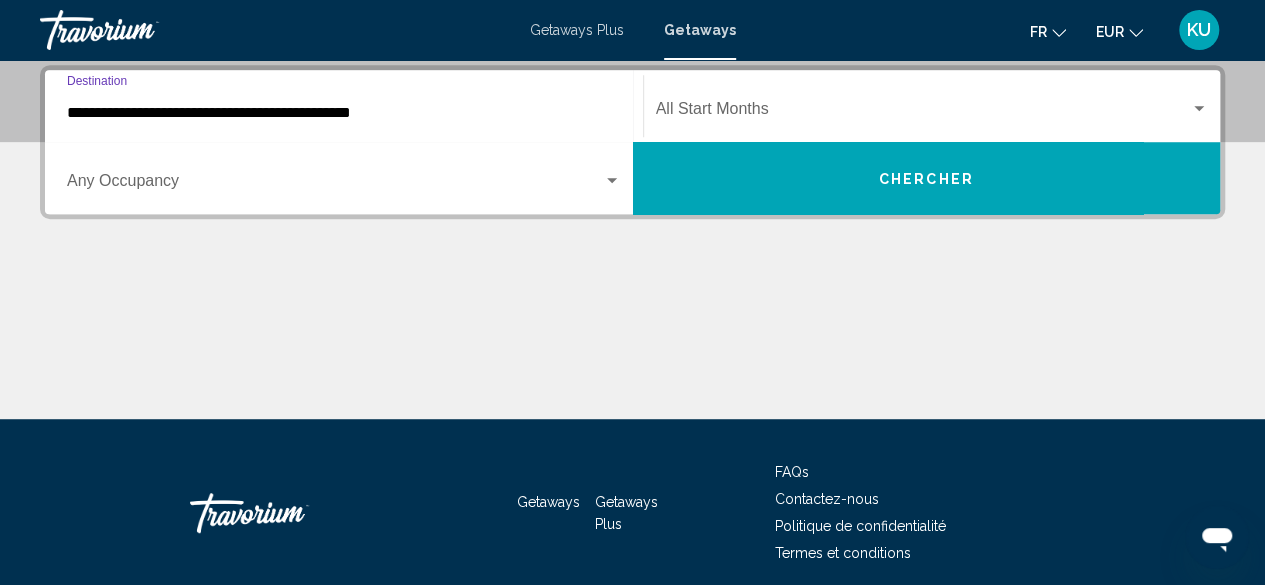 click on "**********" at bounding box center (344, 113) 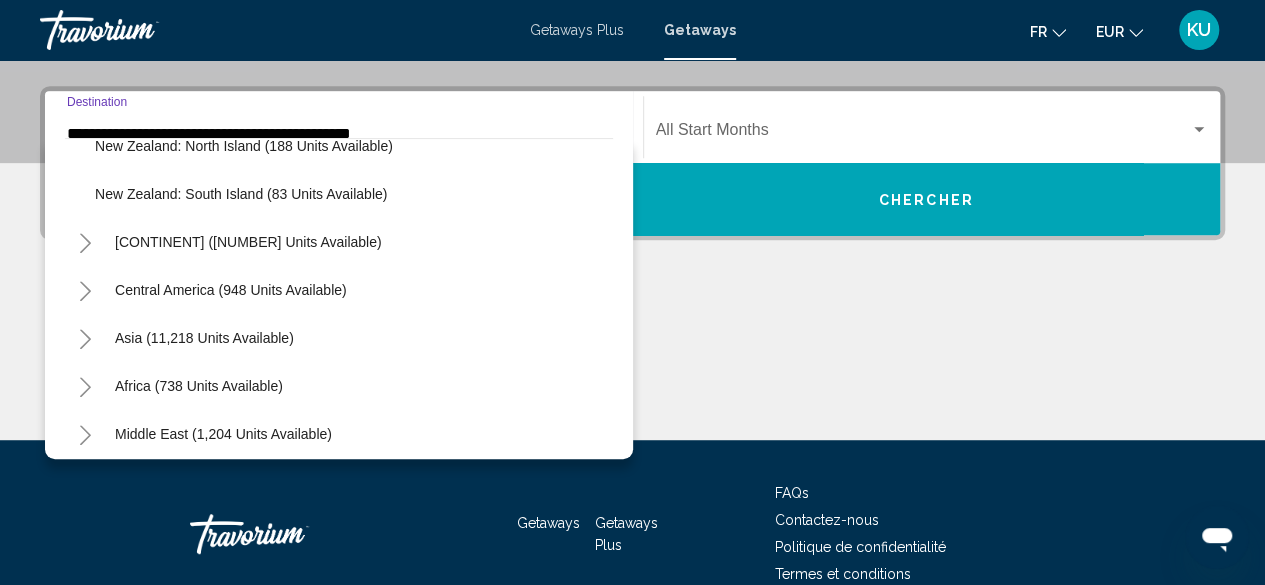 scroll, scrollTop: 420, scrollLeft: 0, axis: vertical 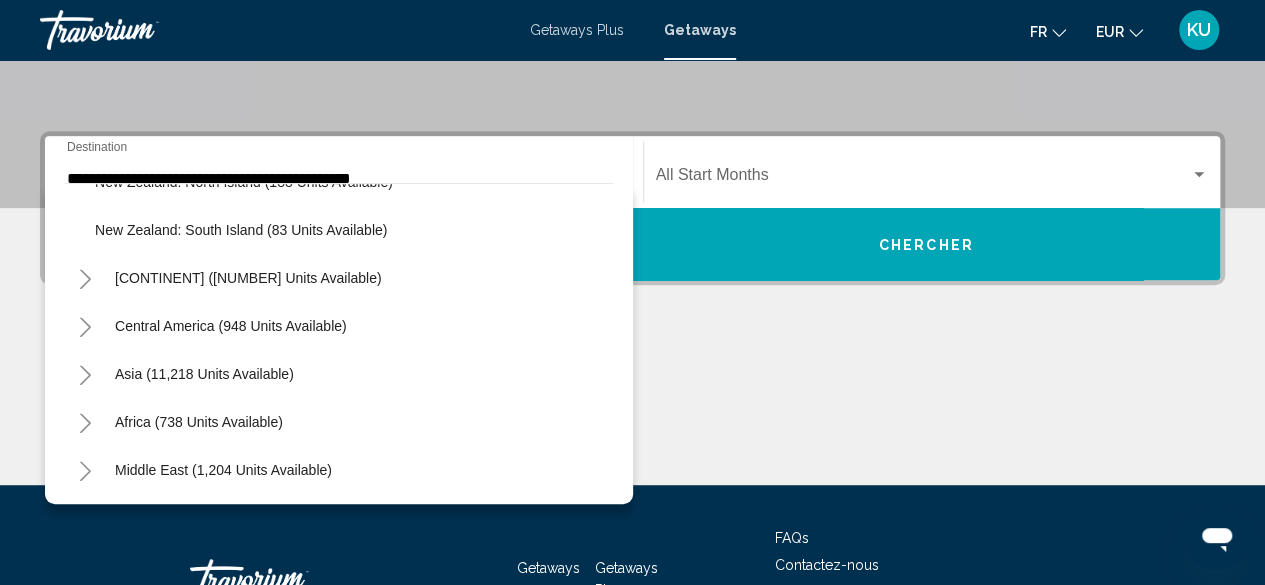 click on "**********" at bounding box center (632, 308) 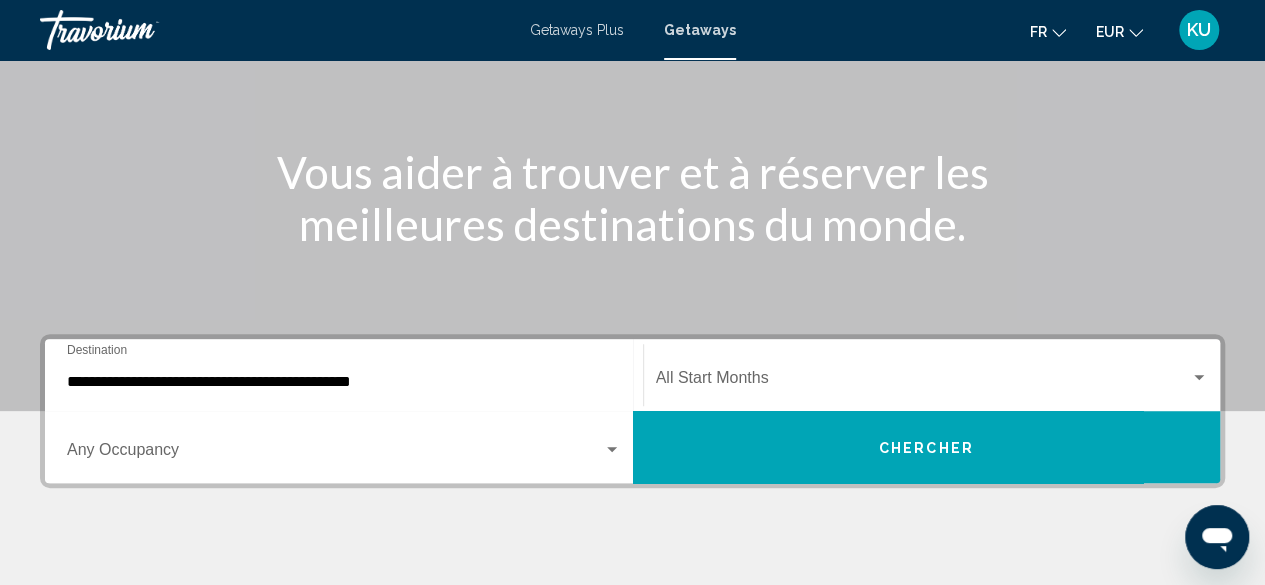 scroll, scrollTop: 188, scrollLeft: 0, axis: vertical 